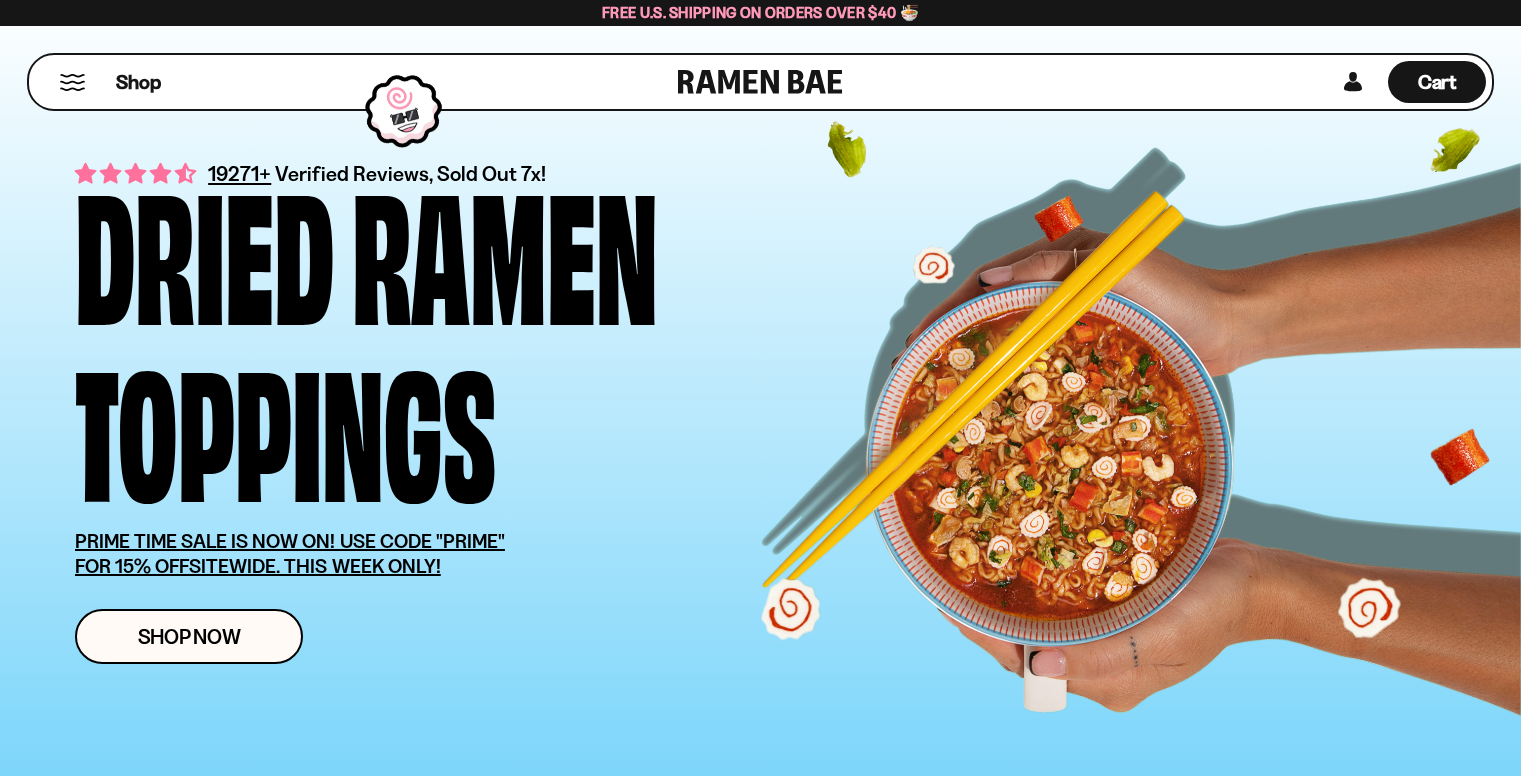 scroll, scrollTop: 0, scrollLeft: 0, axis: both 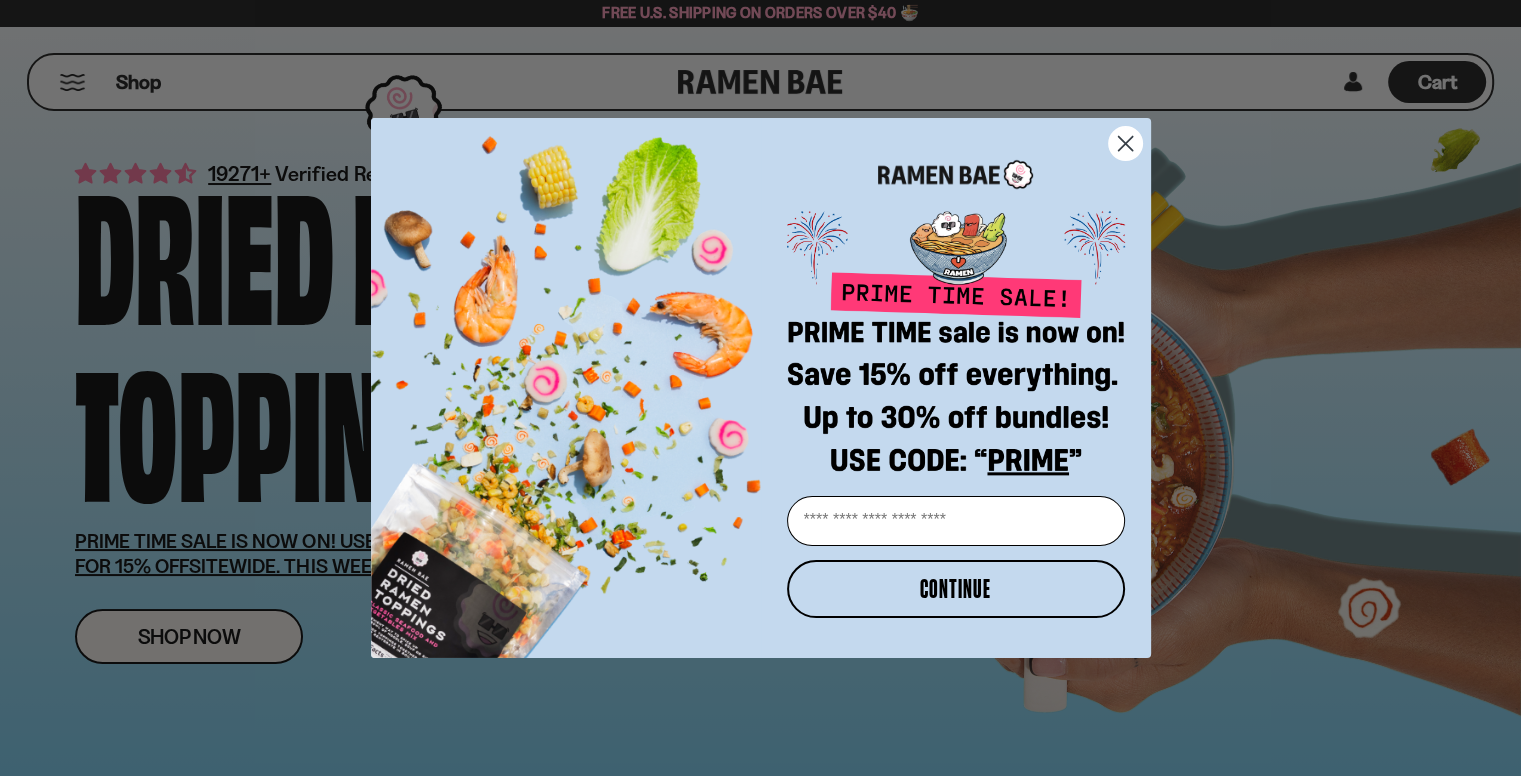 click 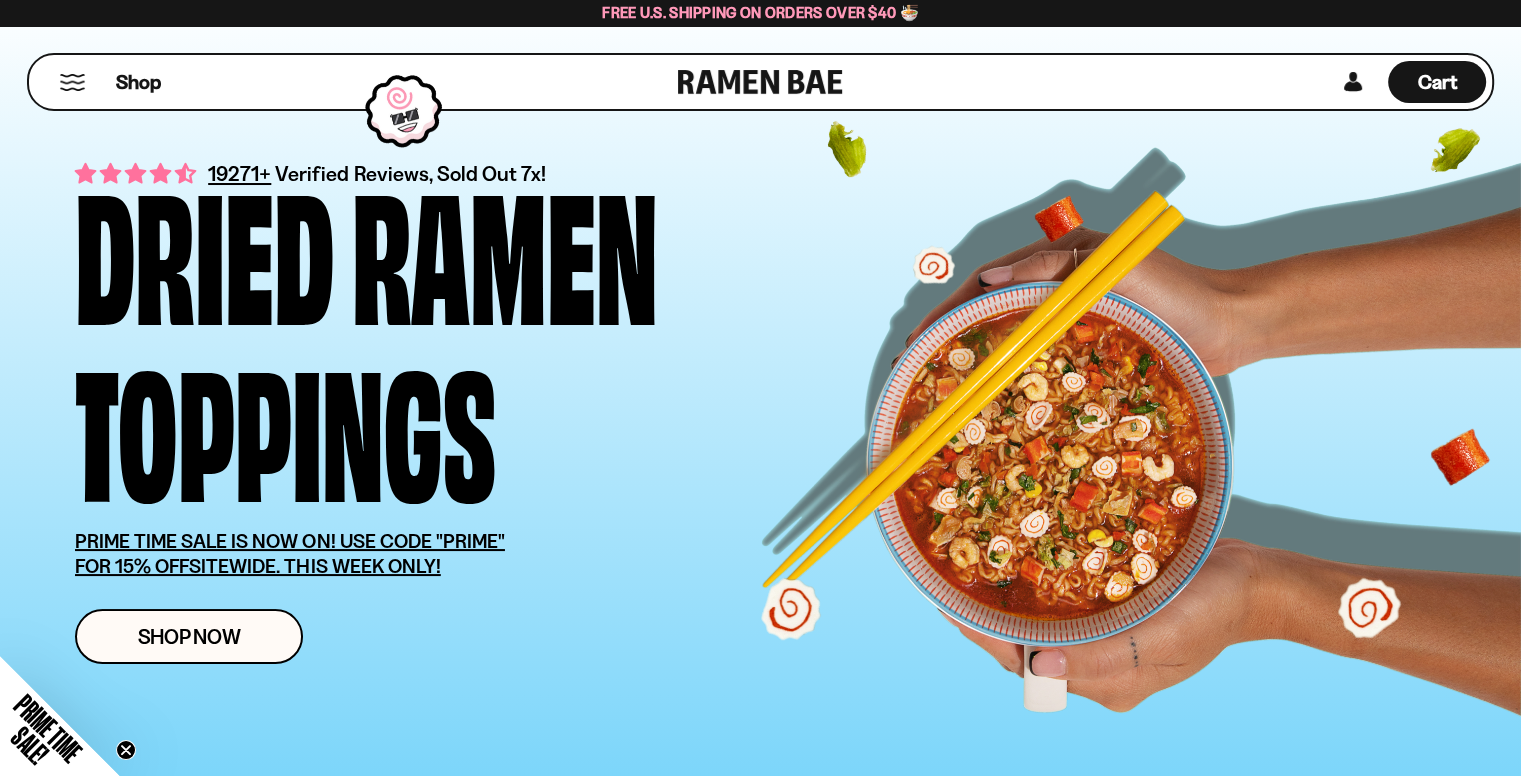 click on "19271+
Verified Reviews, Sold Out 7x!
Dried   Ramen   Toppings
PRIME TIME SALE IS NOW ON! USE CODE "PRIME" FOR 15% OFFSITEWIDE.  THIS WEEK ONLY!
Shop Now" at bounding box center [790, 411] 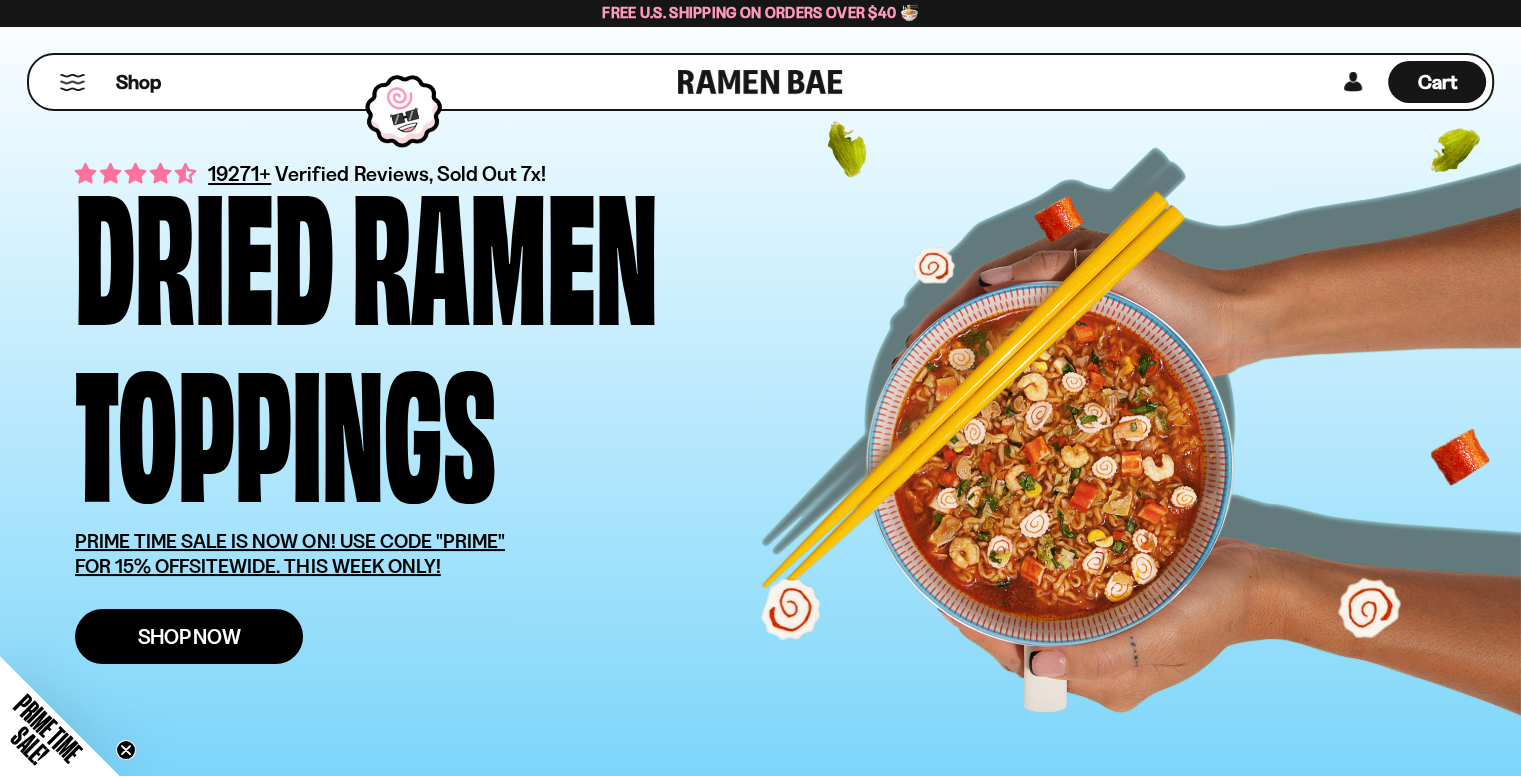 click on "Shop Now" at bounding box center [189, 636] 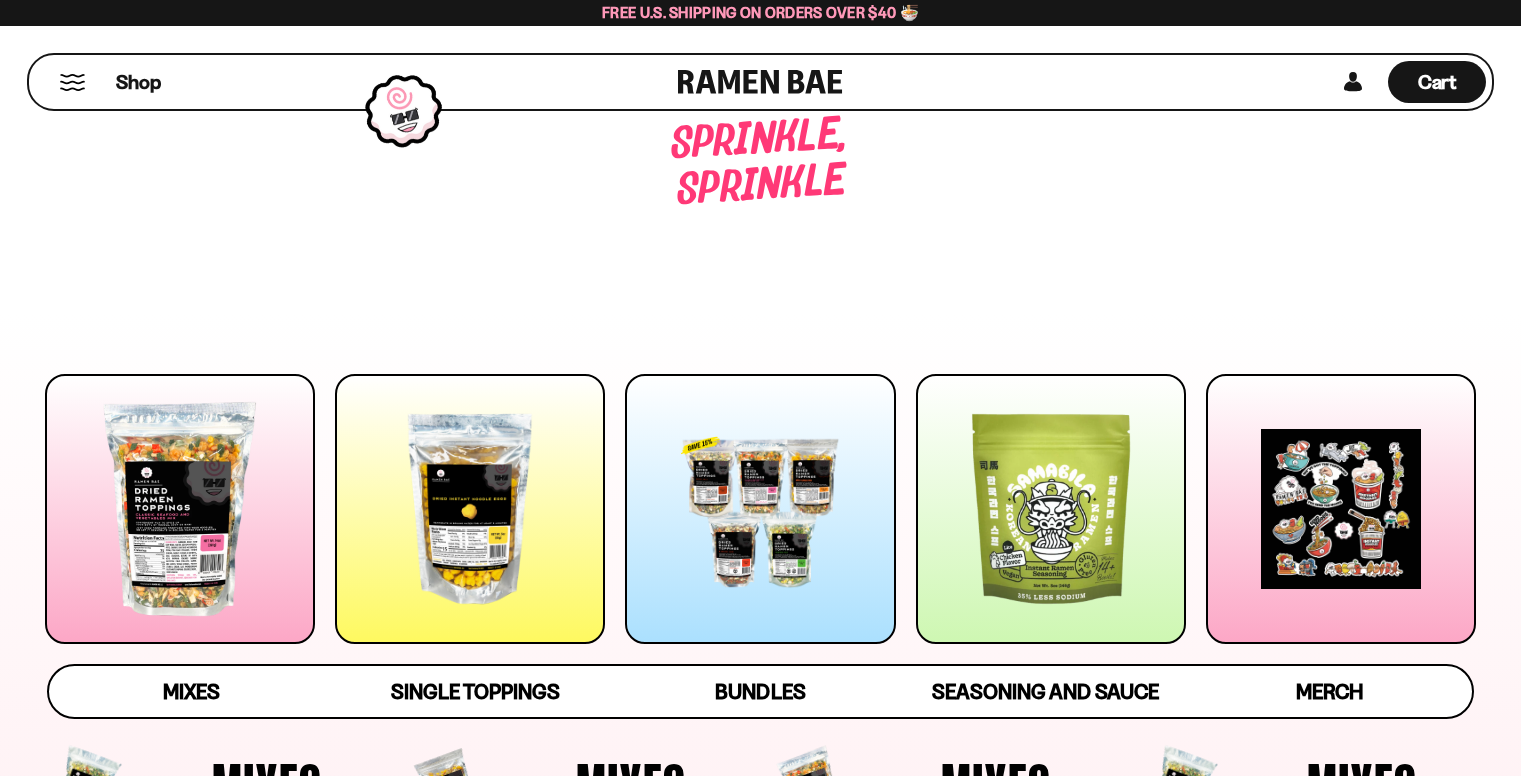scroll, scrollTop: 0, scrollLeft: 0, axis: both 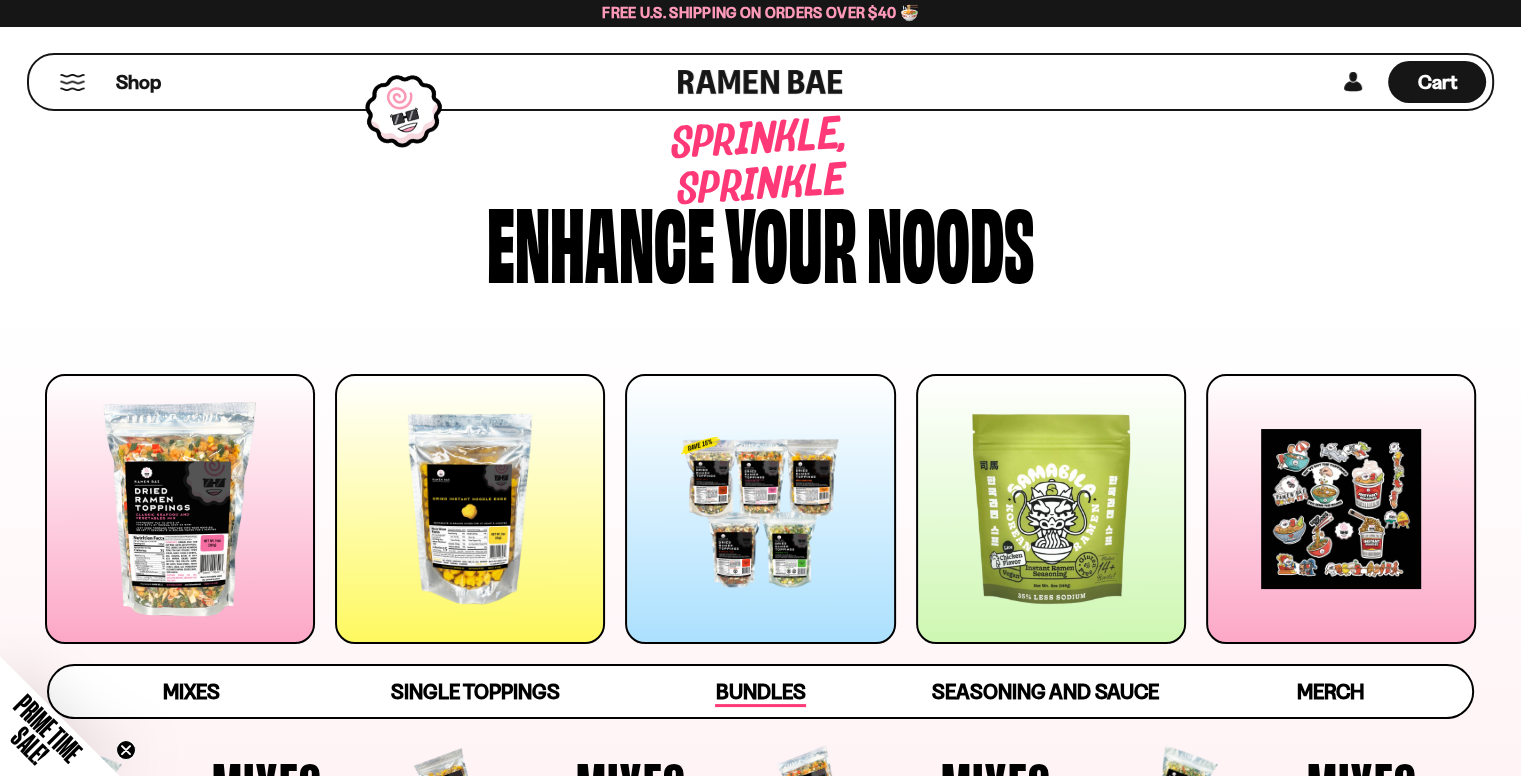click on "Bundles" at bounding box center (760, 693) 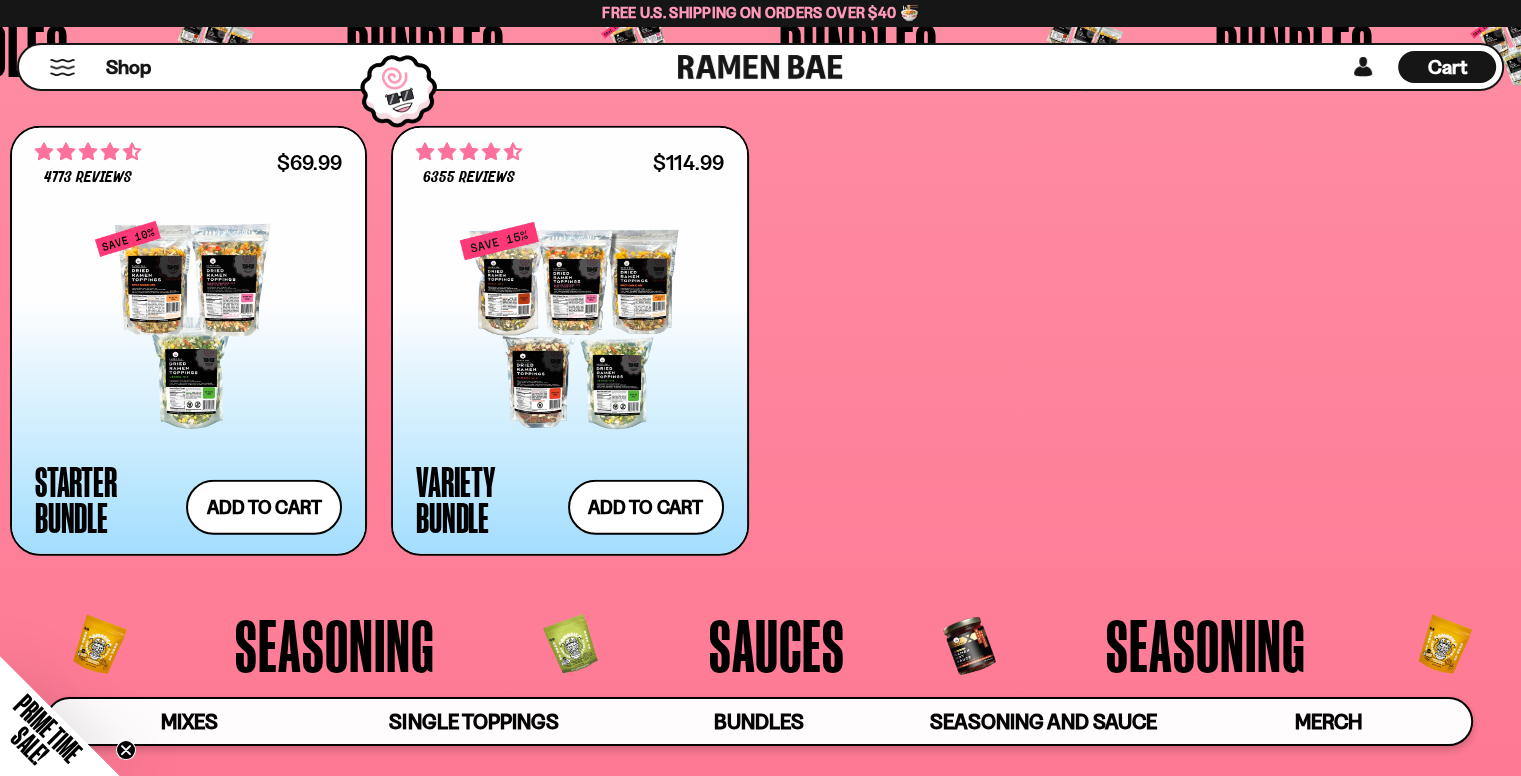scroll, scrollTop: 4757, scrollLeft: 0, axis: vertical 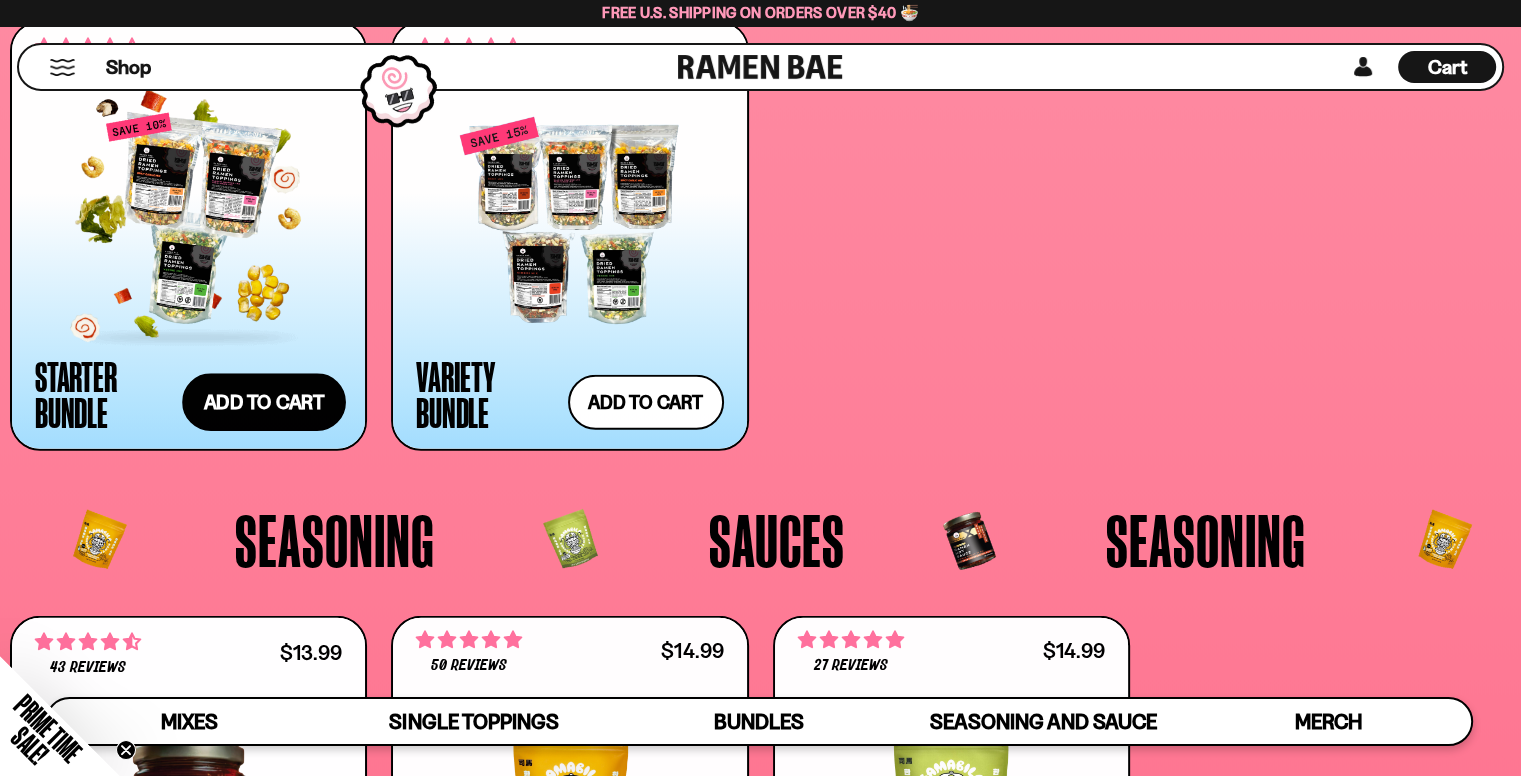 click on "Add to cart
Add
—
Regular price
$69.99
Regular price
$77.97 USD
Sale price
$69.99
Unit price
/
per" at bounding box center (264, 403) 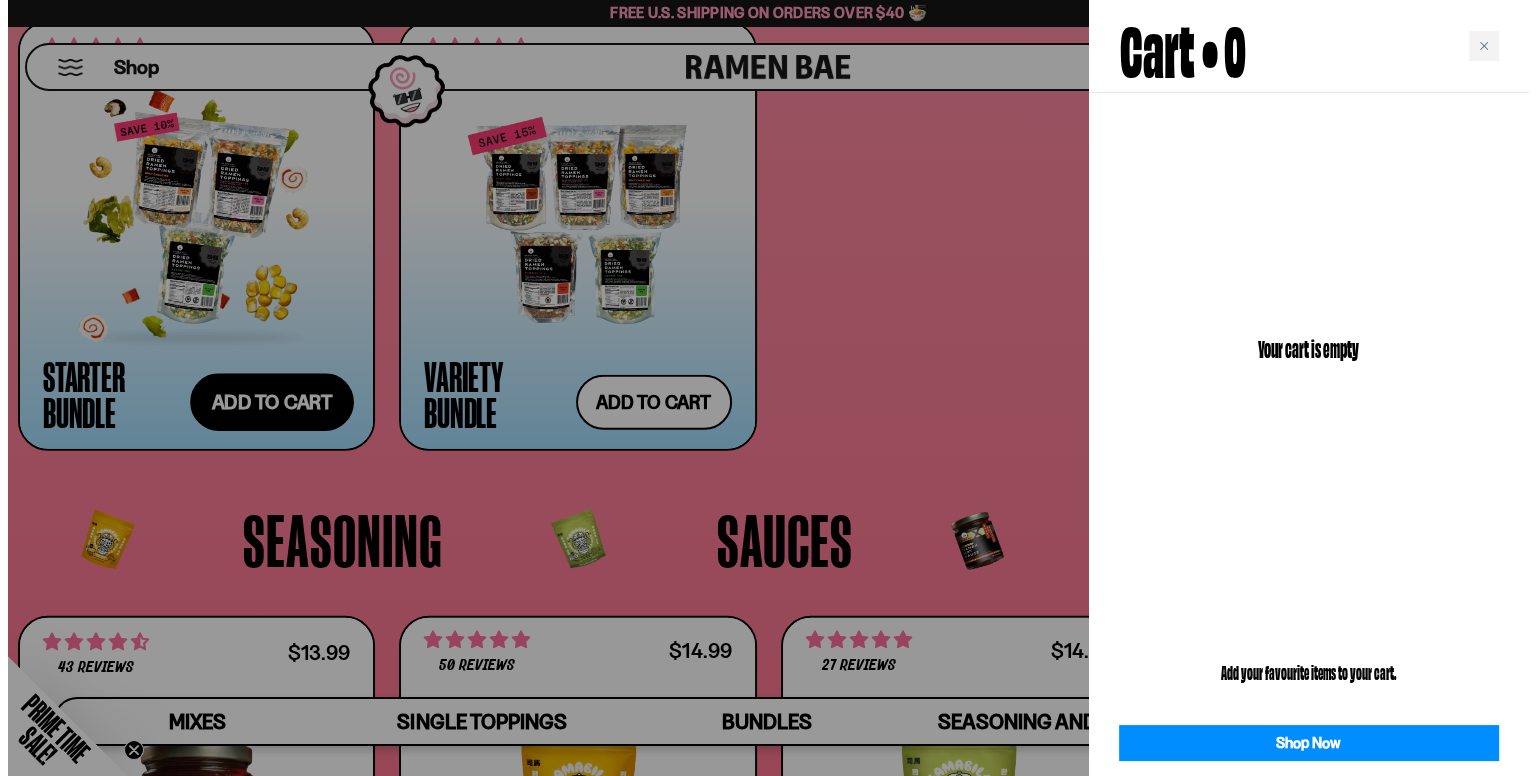 scroll, scrollTop: 4796, scrollLeft: 0, axis: vertical 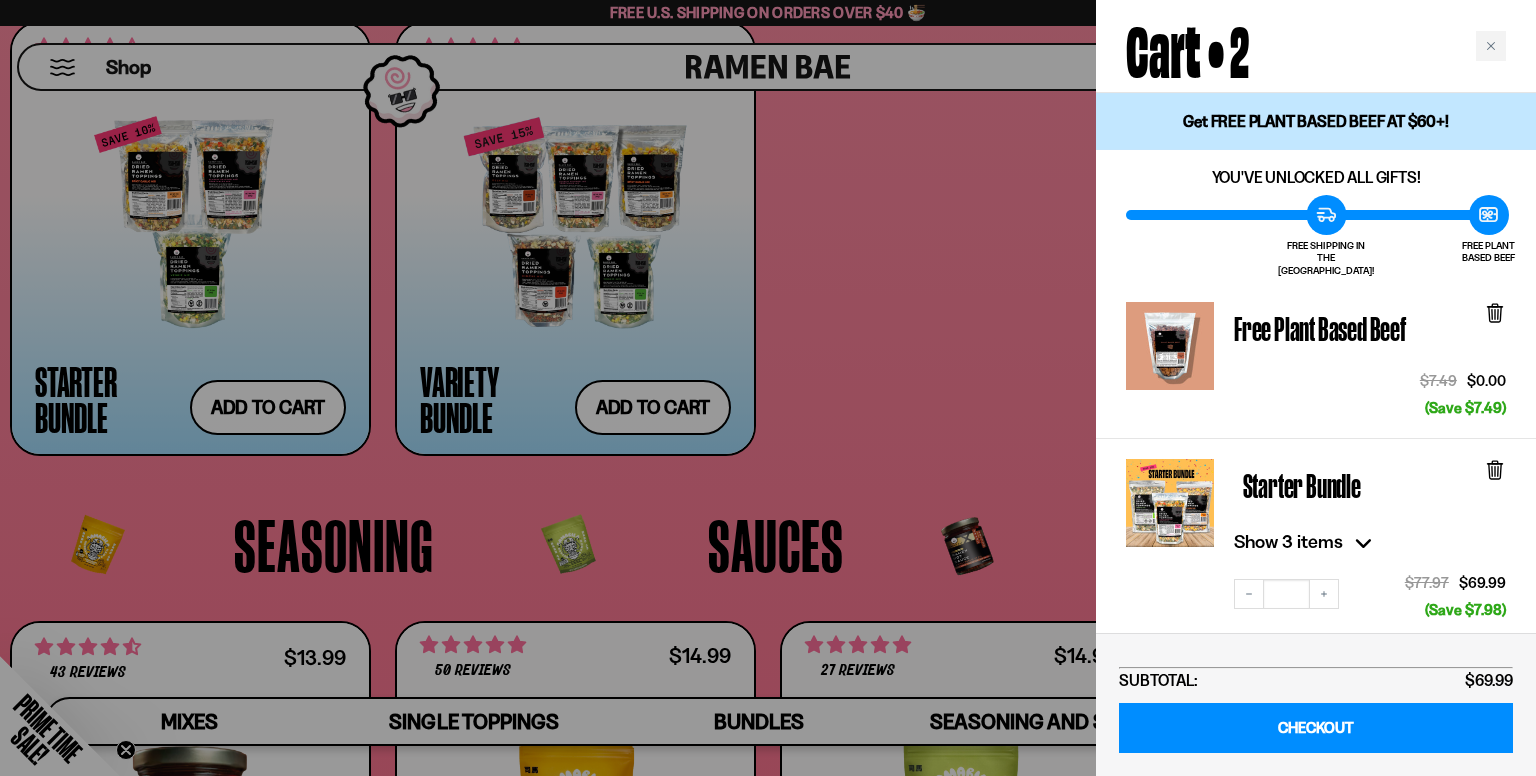 click at bounding box center (768, 388) 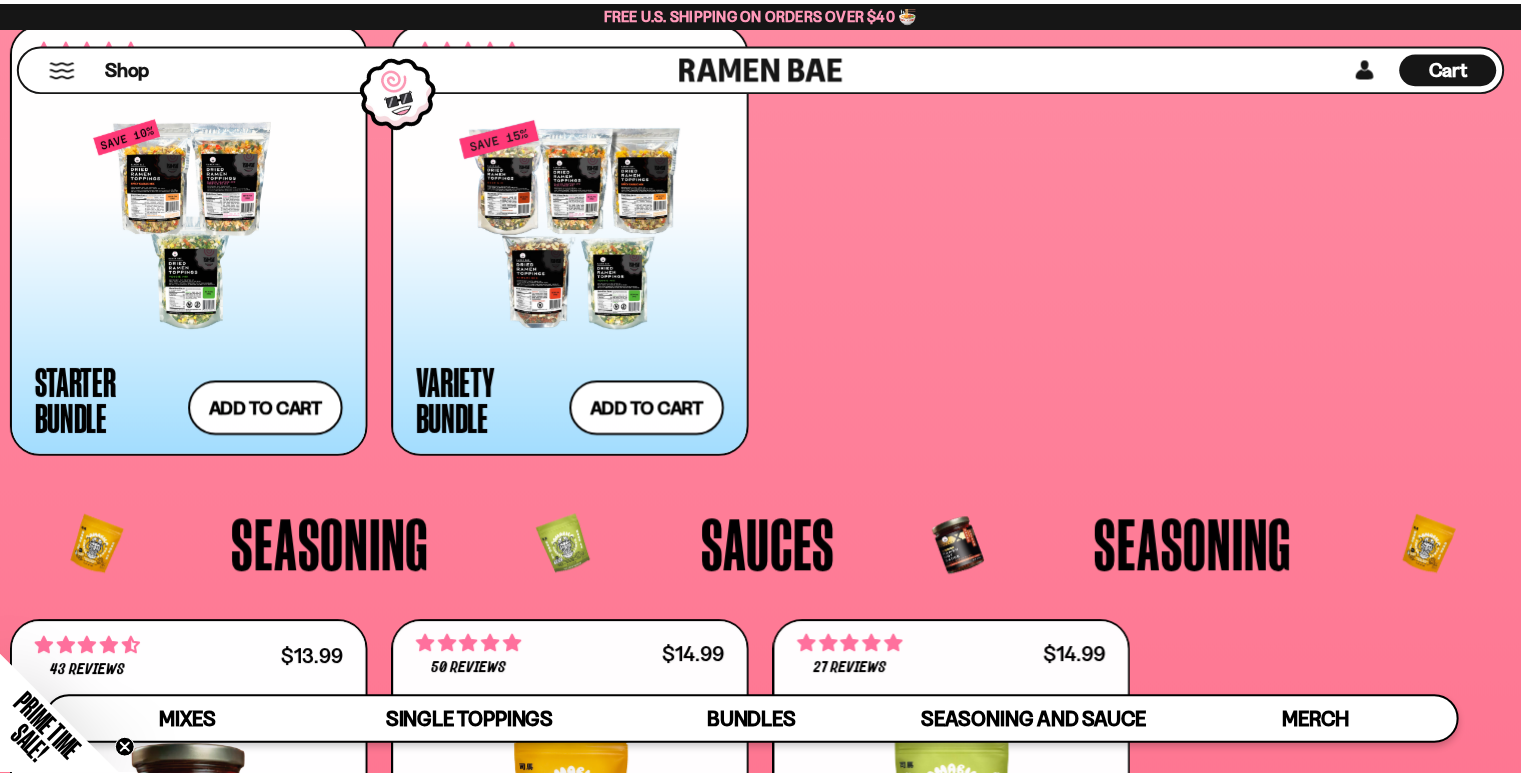 scroll, scrollTop: 4758, scrollLeft: 0, axis: vertical 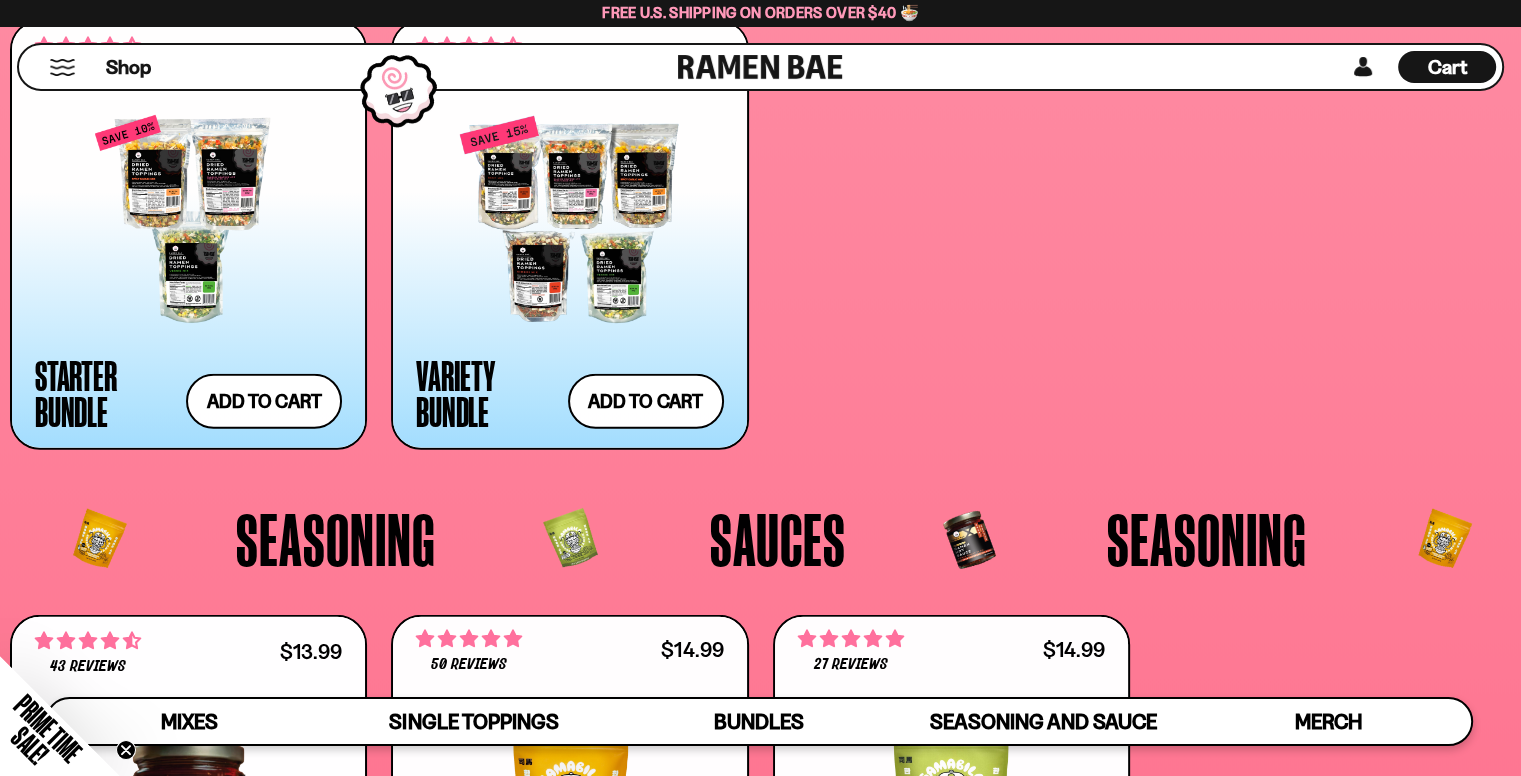 click on "Sauces" at bounding box center [777, 539] 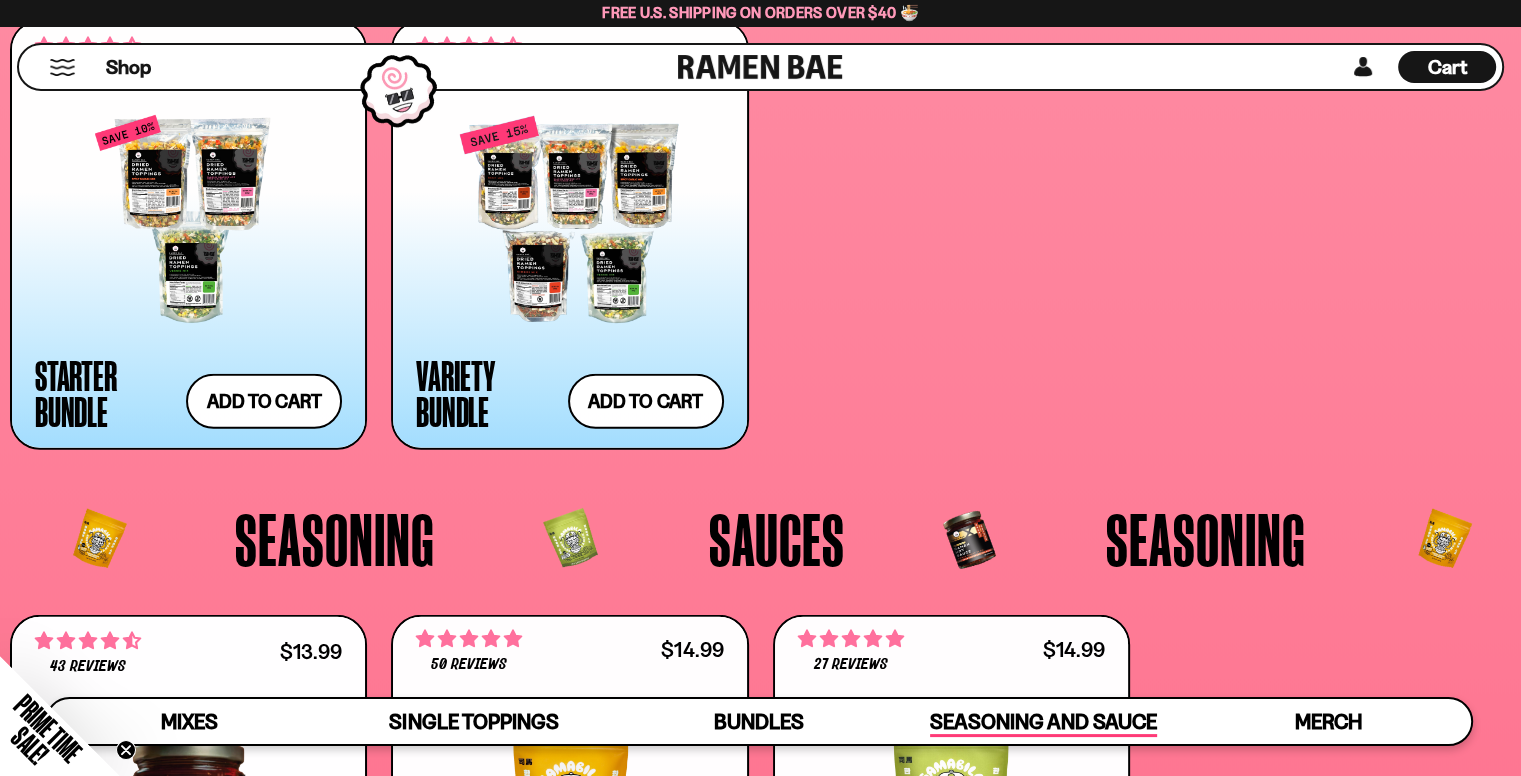 click on "Seasoning and Sauce" at bounding box center (1043, 723) 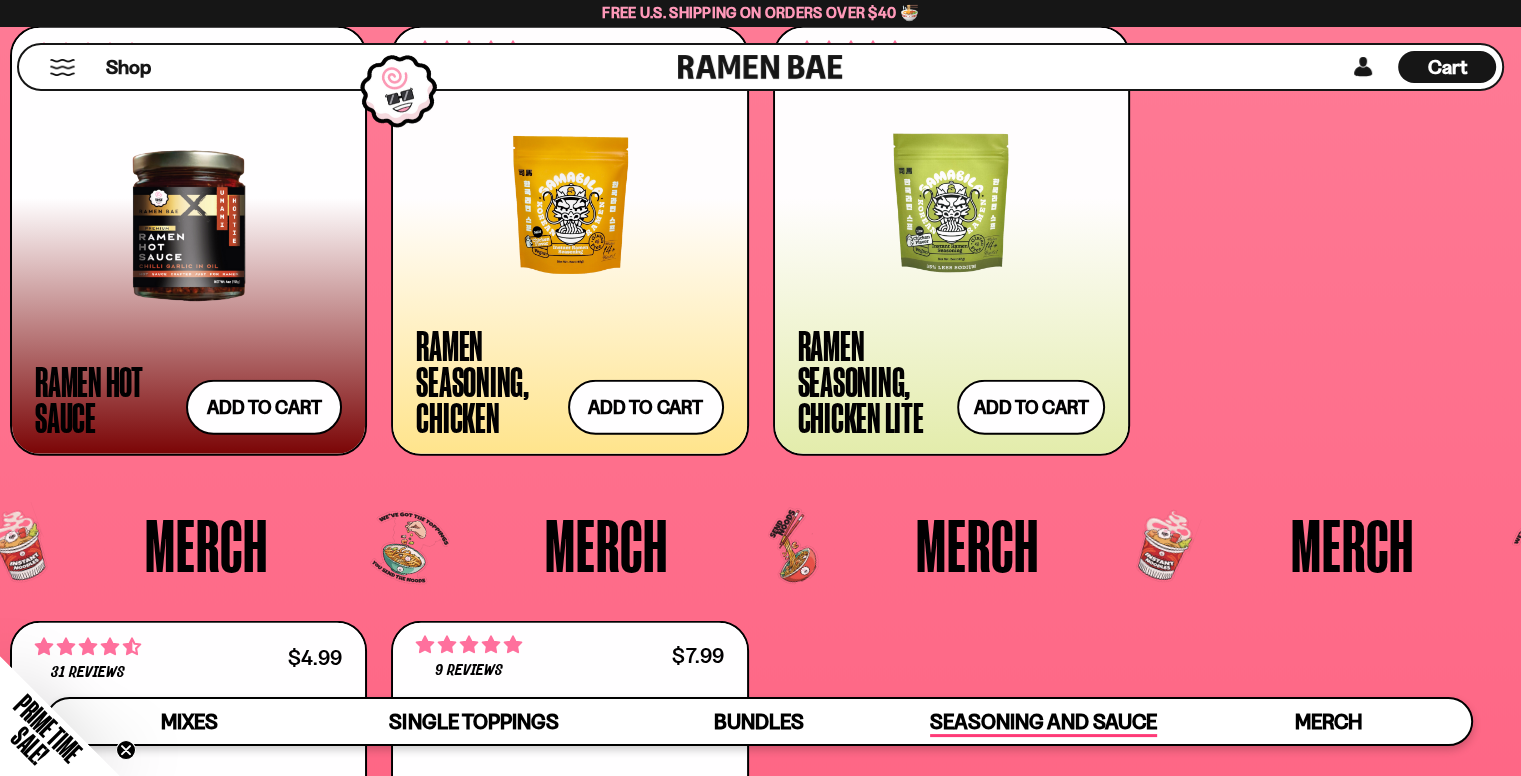 scroll, scrollTop: 5352, scrollLeft: 0, axis: vertical 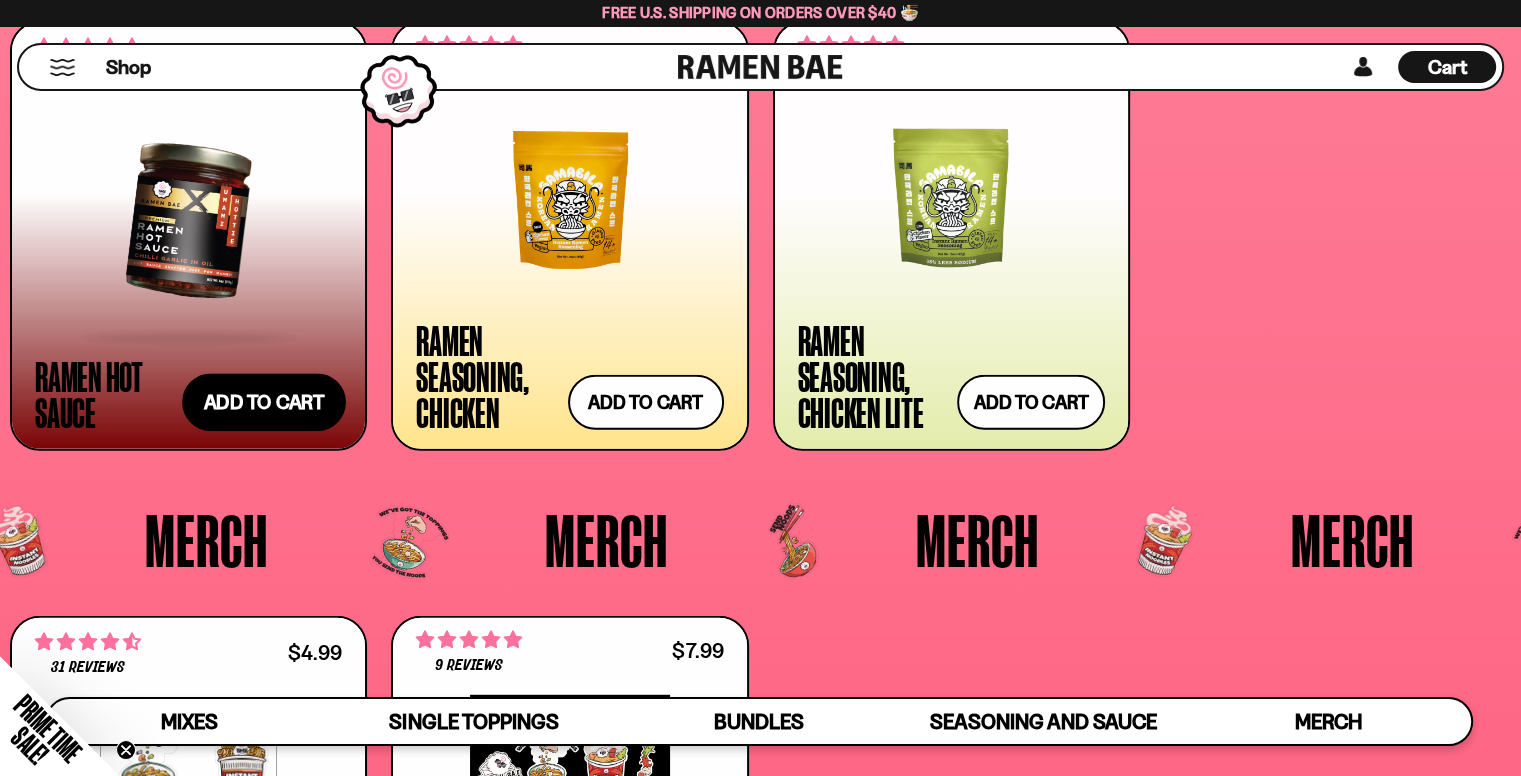 click on "Add to cart
Add
—
Regular price
$13.99
Regular price
Sale price
$13.99
Unit price
/
per" at bounding box center [264, 403] 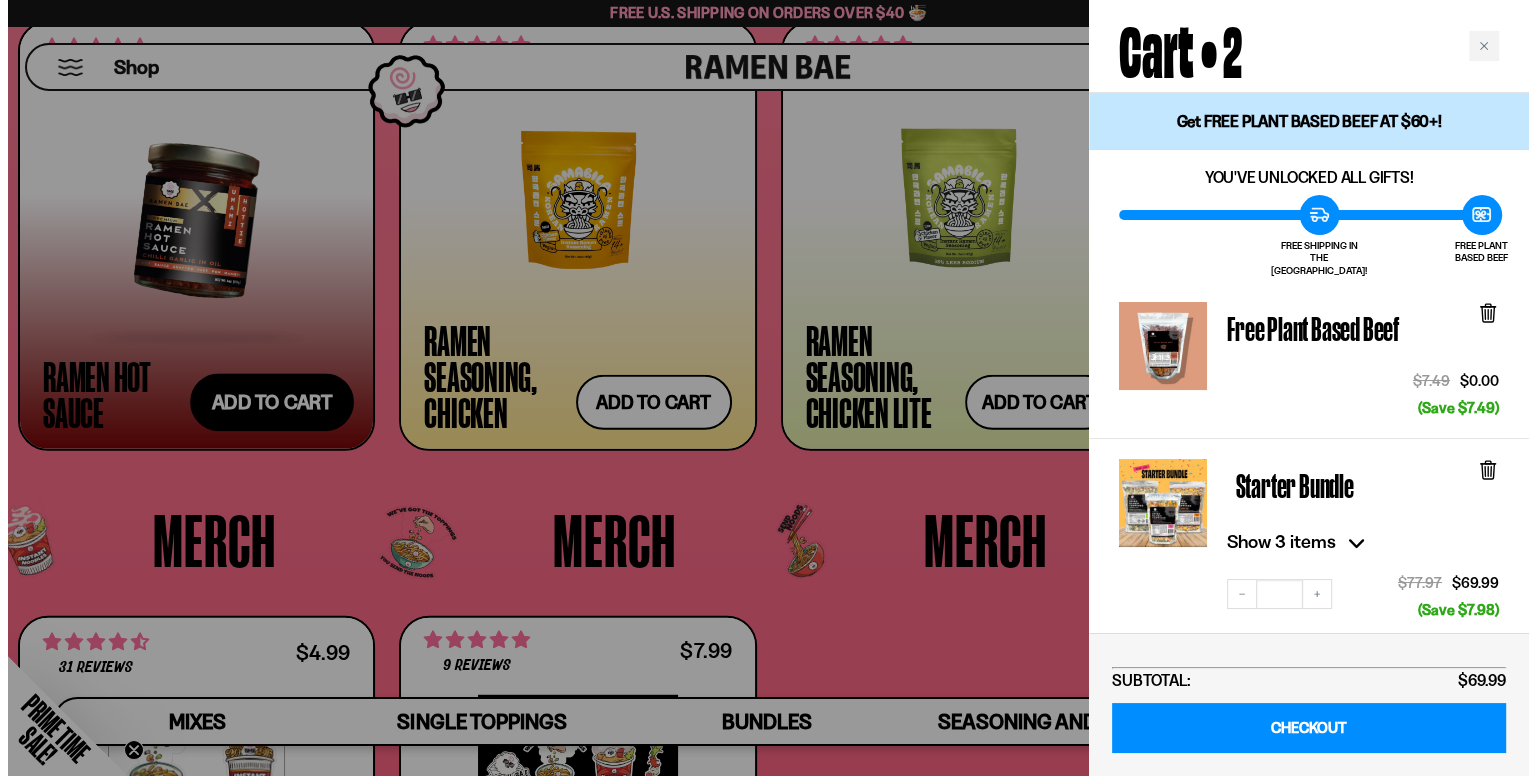 scroll, scrollTop: 5396, scrollLeft: 0, axis: vertical 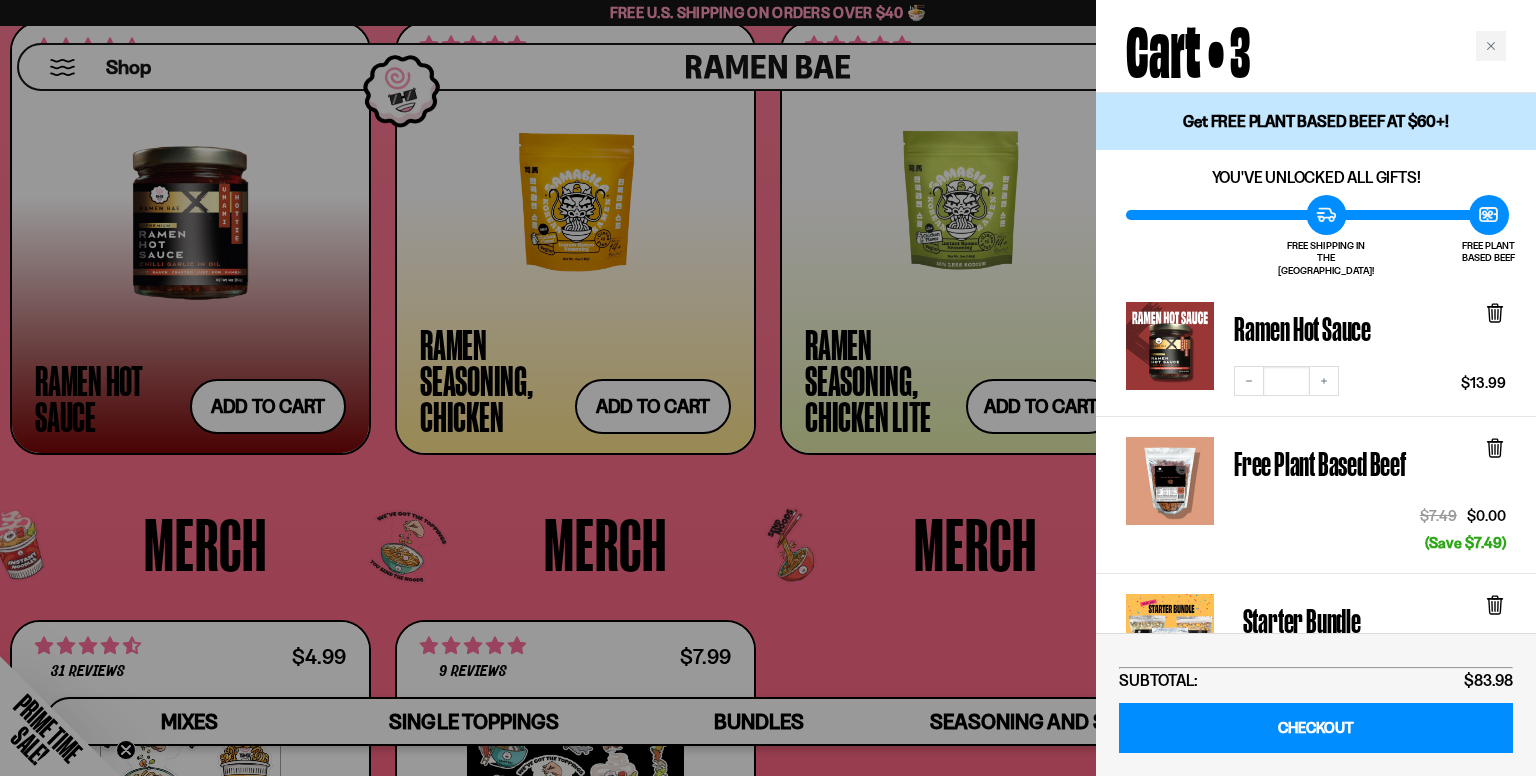 click at bounding box center (768, 388) 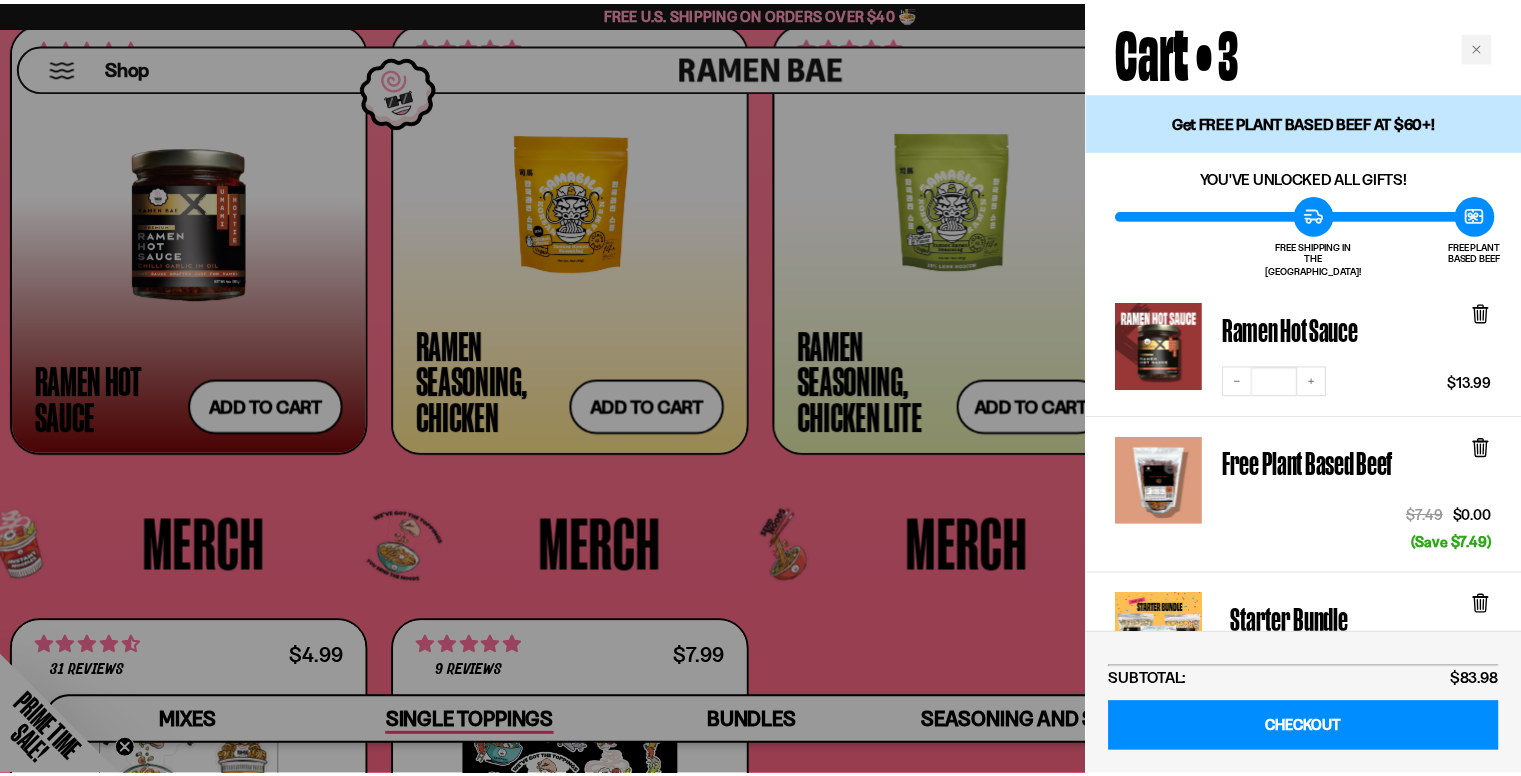 scroll, scrollTop: 5352, scrollLeft: 0, axis: vertical 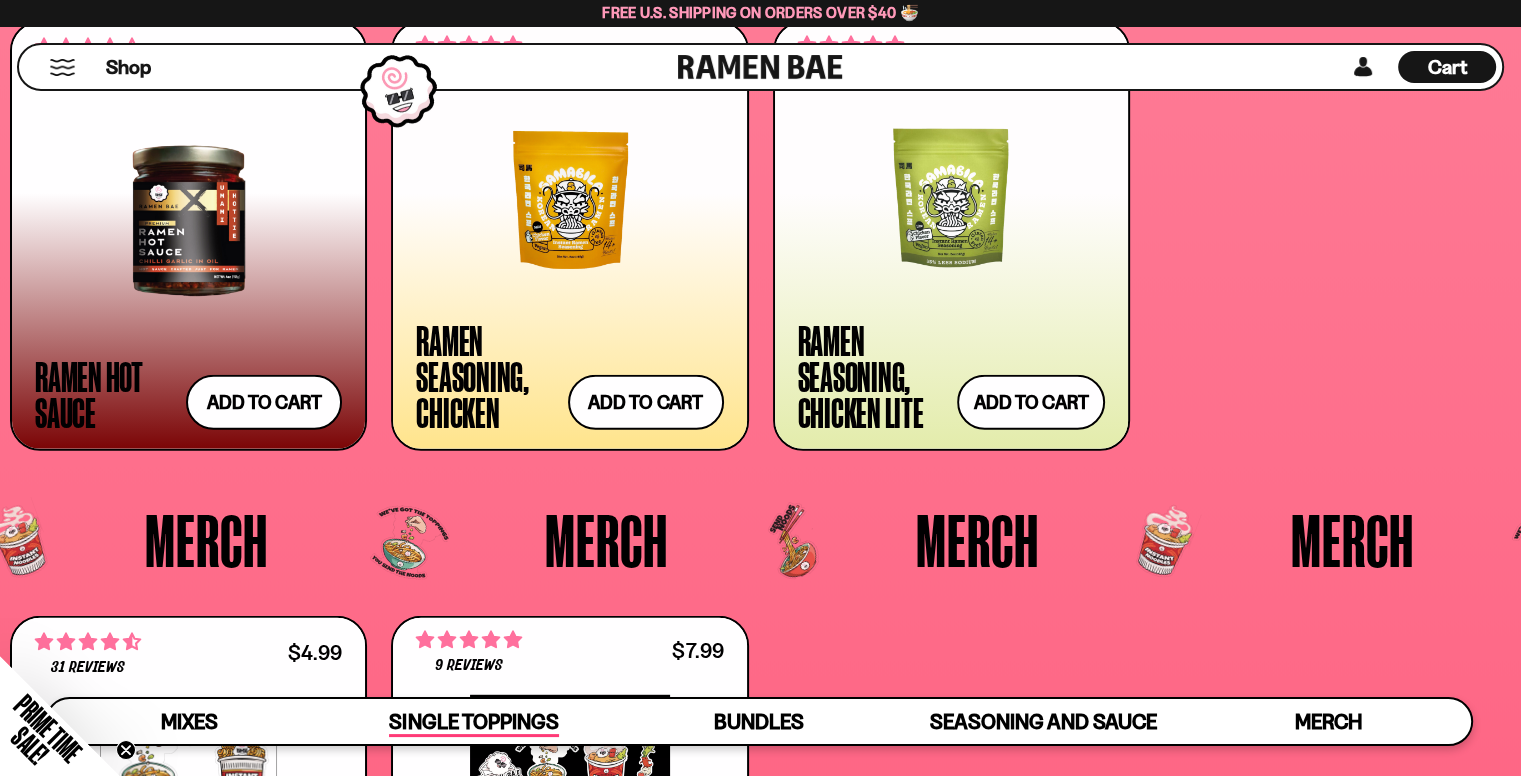 click on "Single Toppings" at bounding box center [473, 723] 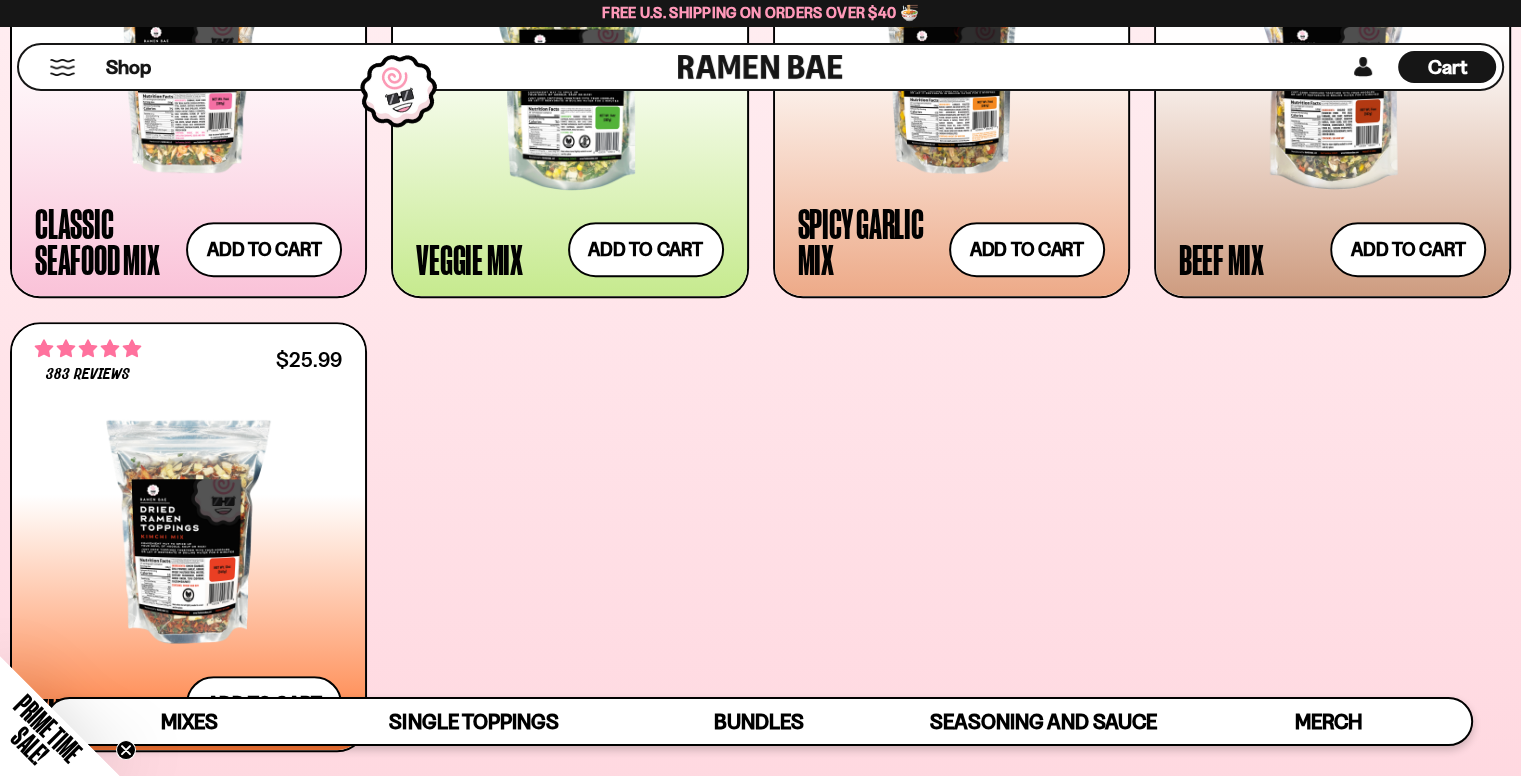 scroll, scrollTop: 1131, scrollLeft: 0, axis: vertical 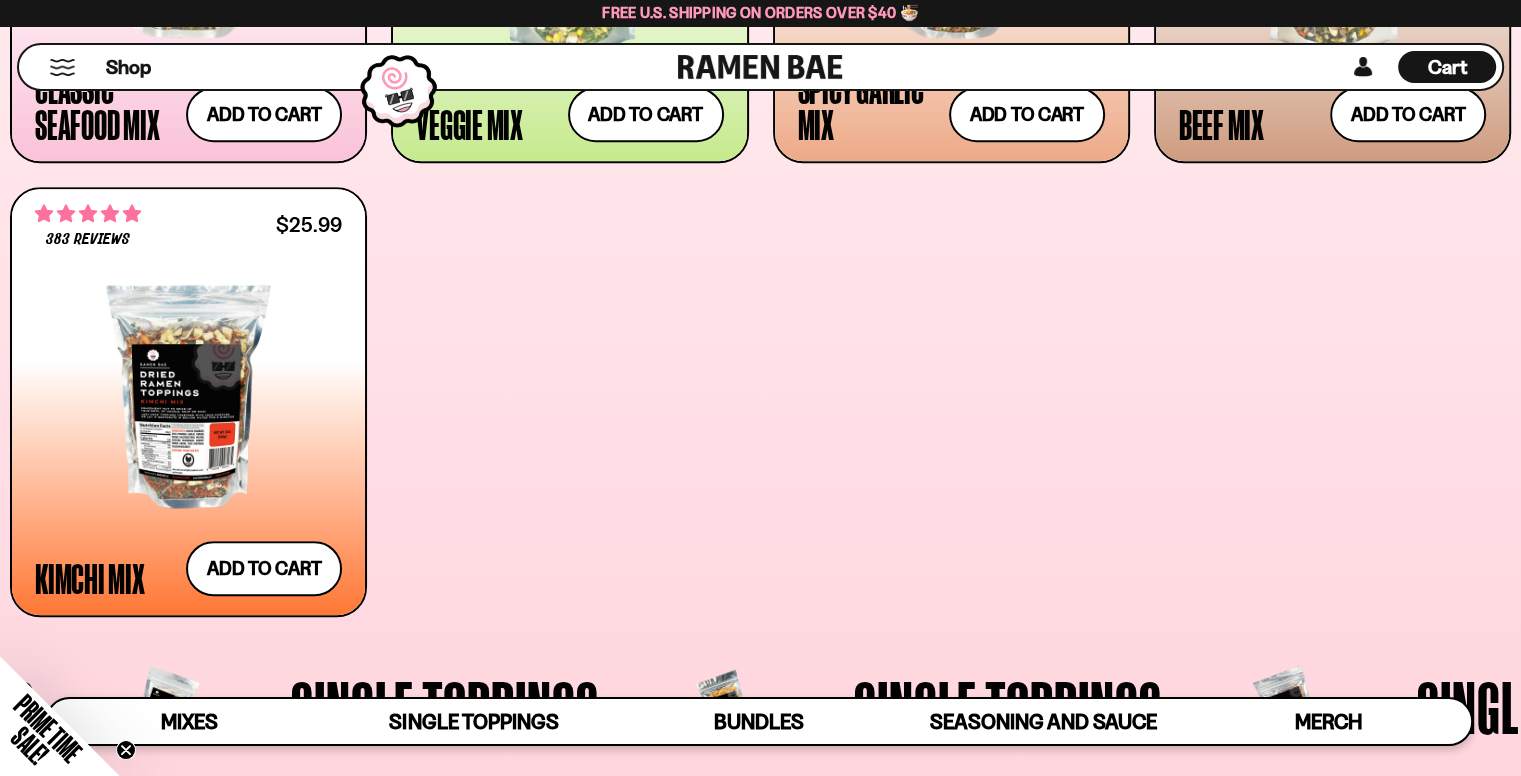 click on "Cart" at bounding box center [1447, 67] 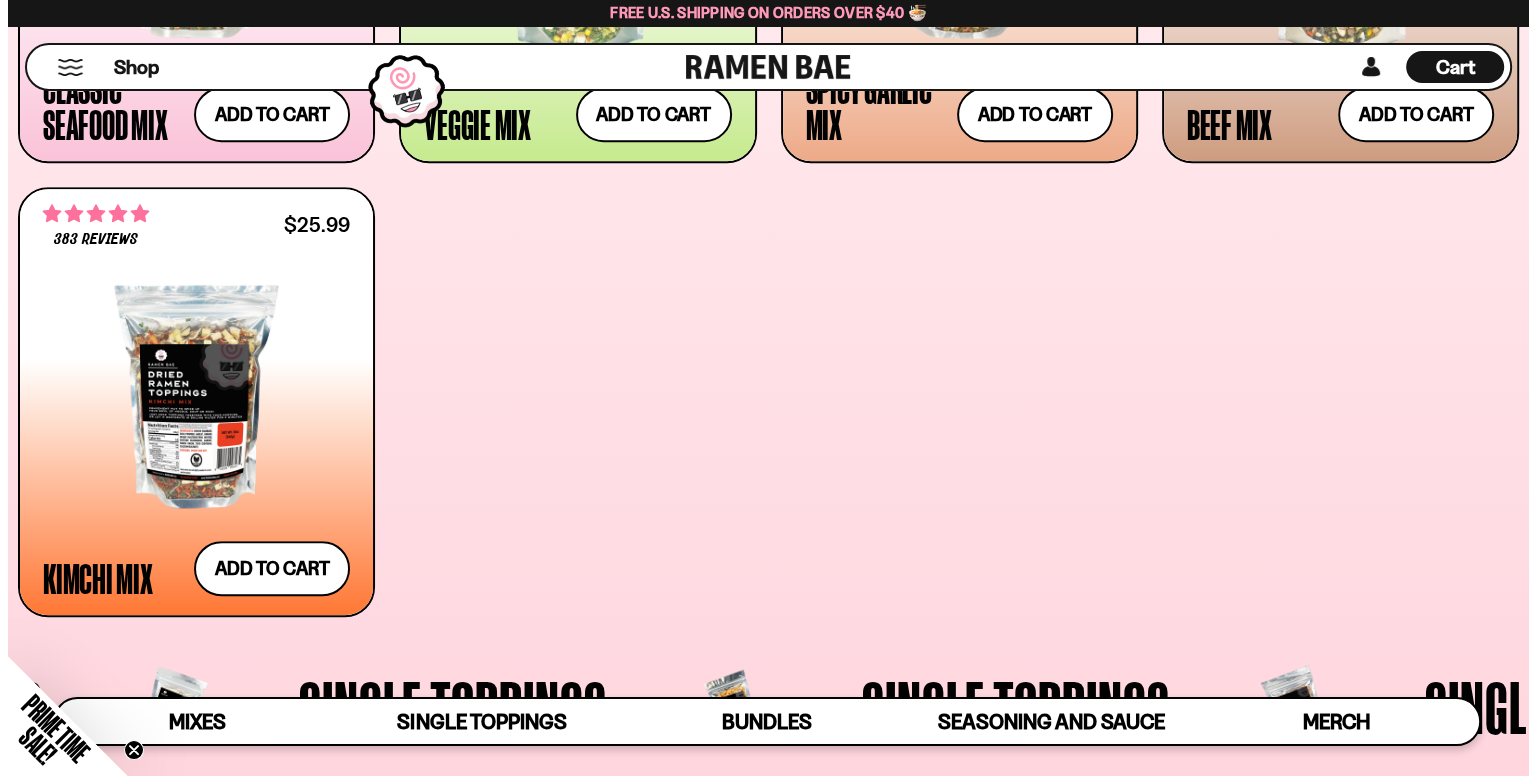 scroll, scrollTop: 1134, scrollLeft: 0, axis: vertical 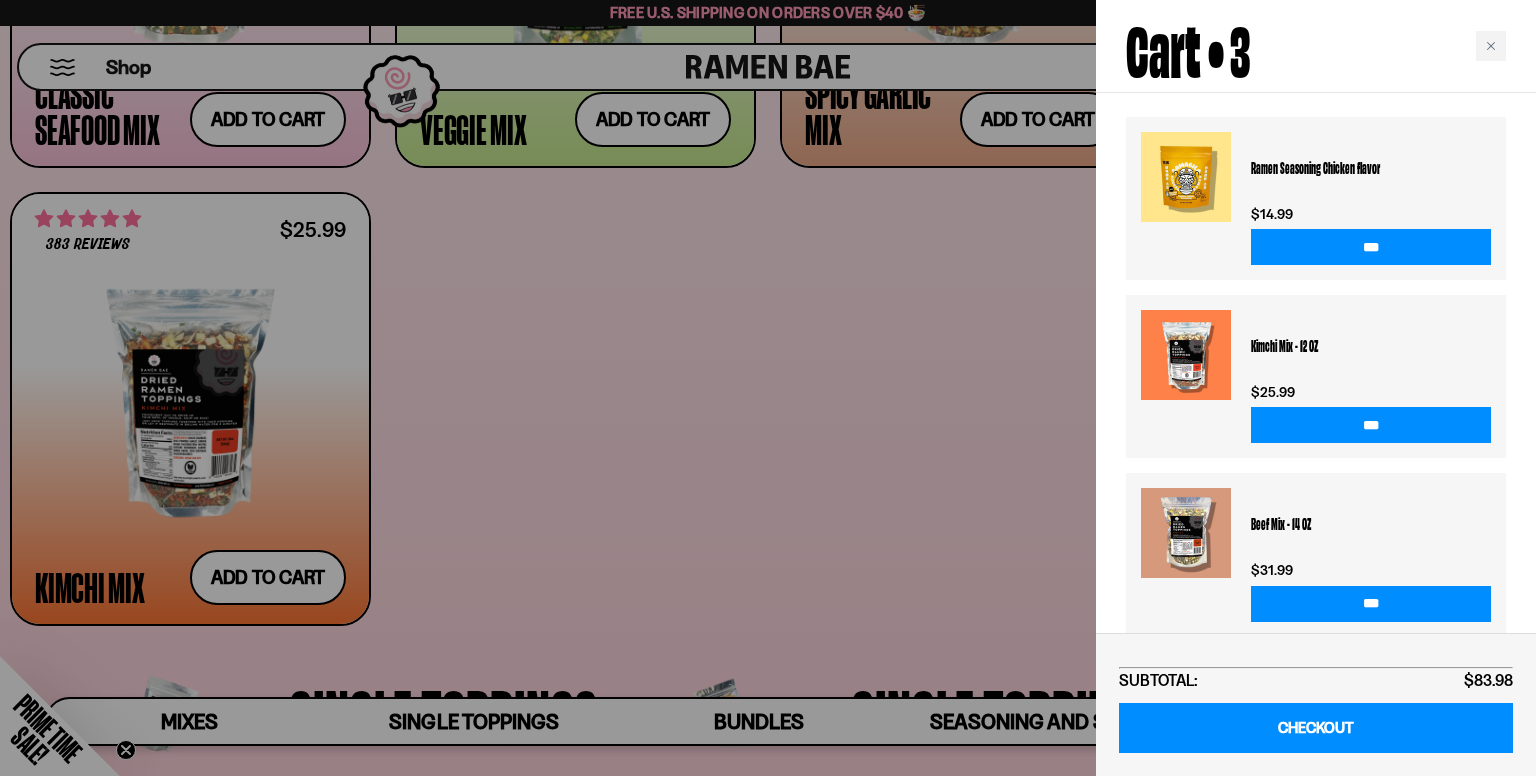 click at bounding box center [768, 388] 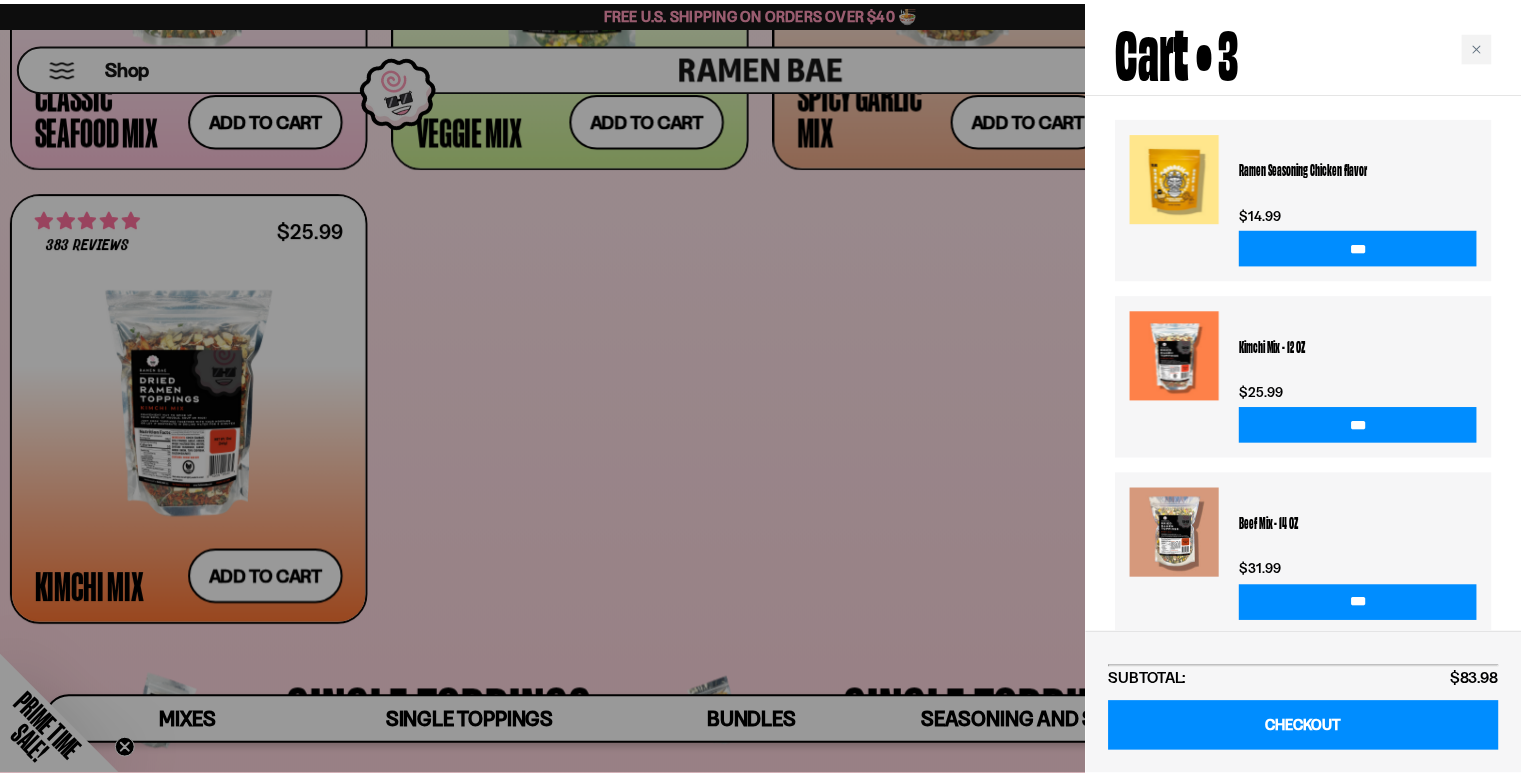 scroll, scrollTop: 1131, scrollLeft: 0, axis: vertical 